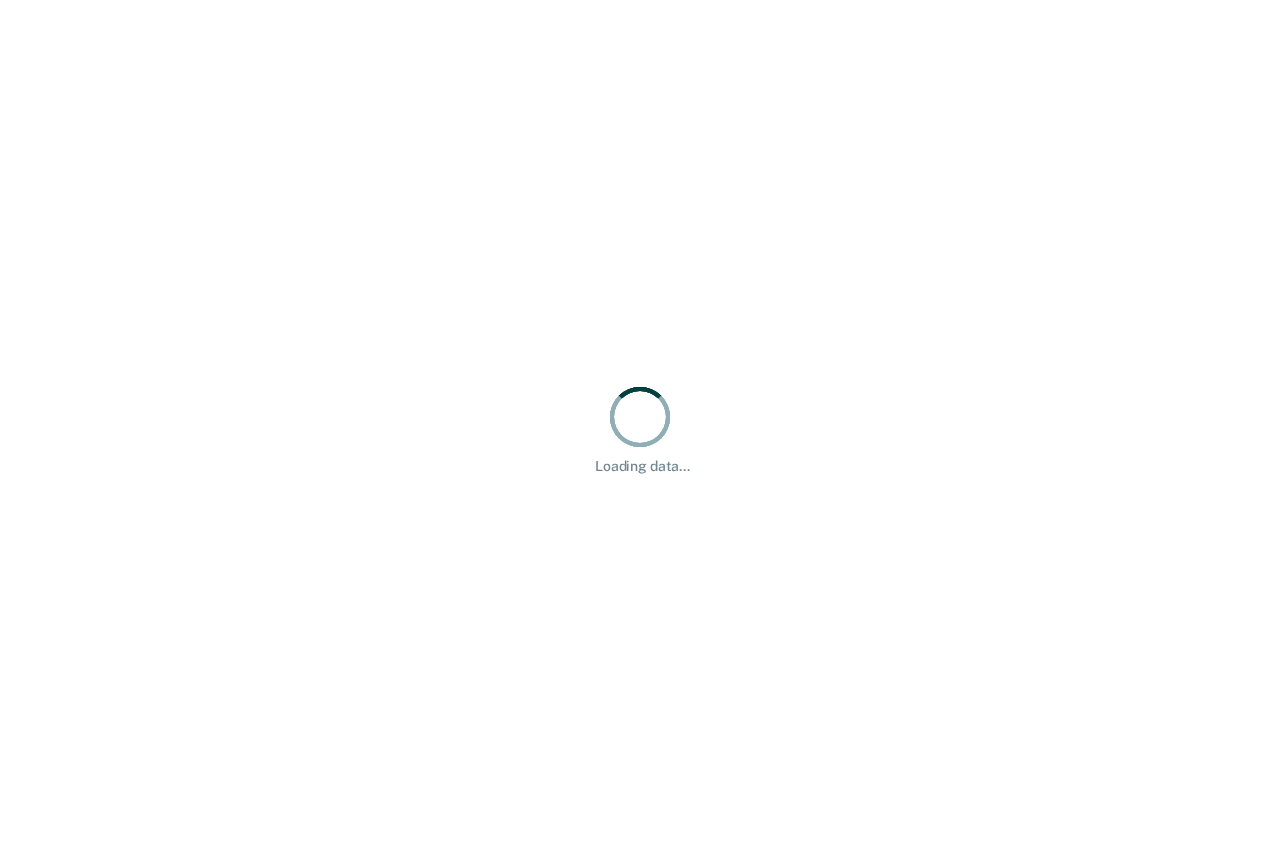 scroll, scrollTop: 0, scrollLeft: 0, axis: both 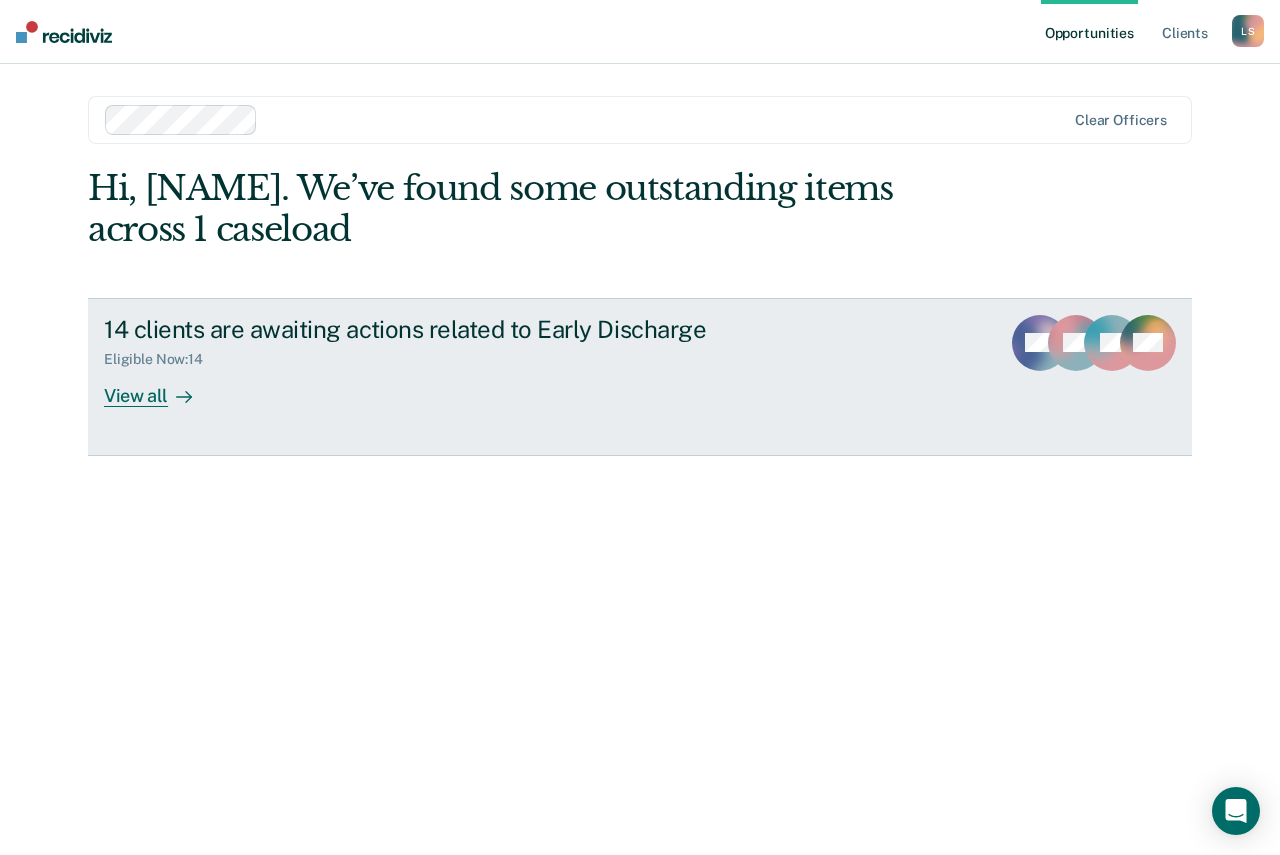 click on "View all" at bounding box center (160, 387) 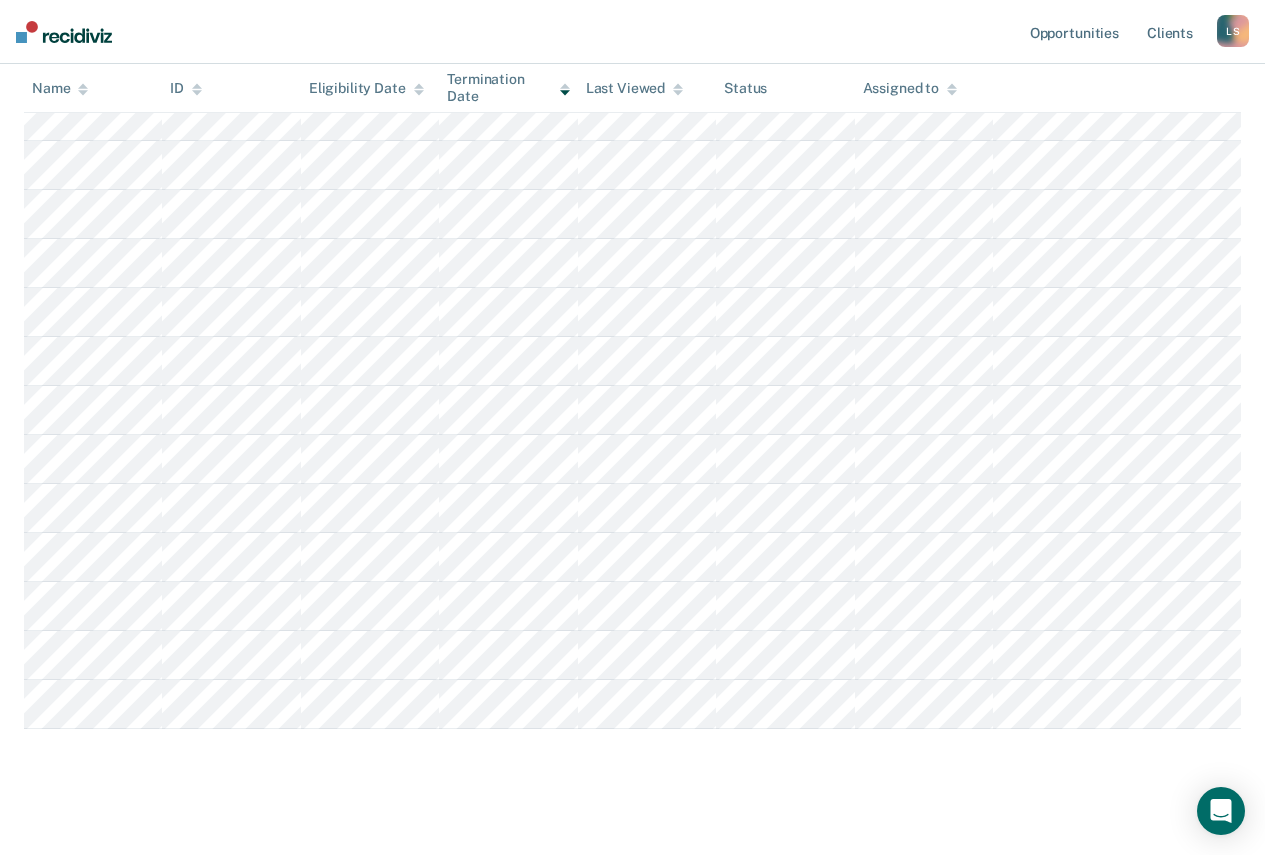scroll, scrollTop: 351, scrollLeft: 0, axis: vertical 